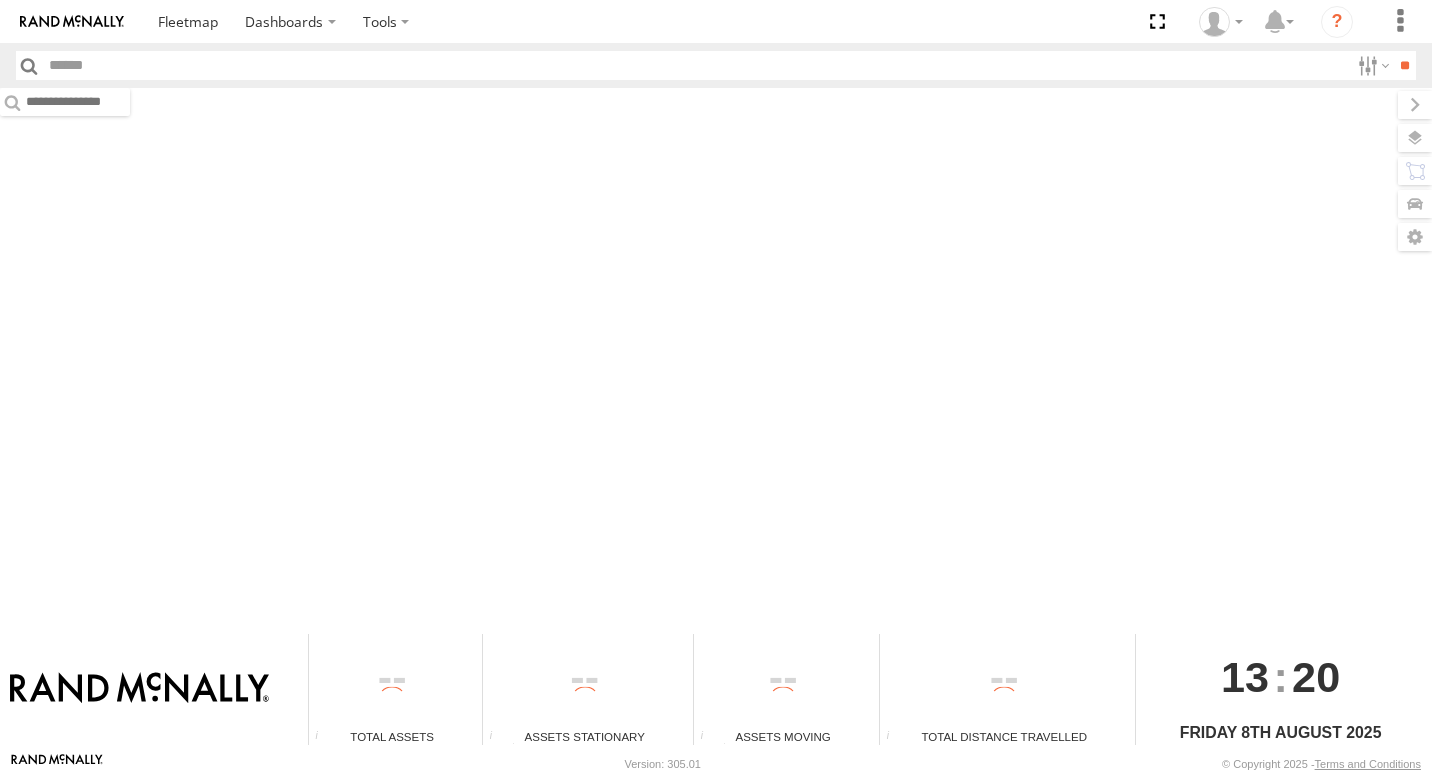 scroll, scrollTop: 0, scrollLeft: 0, axis: both 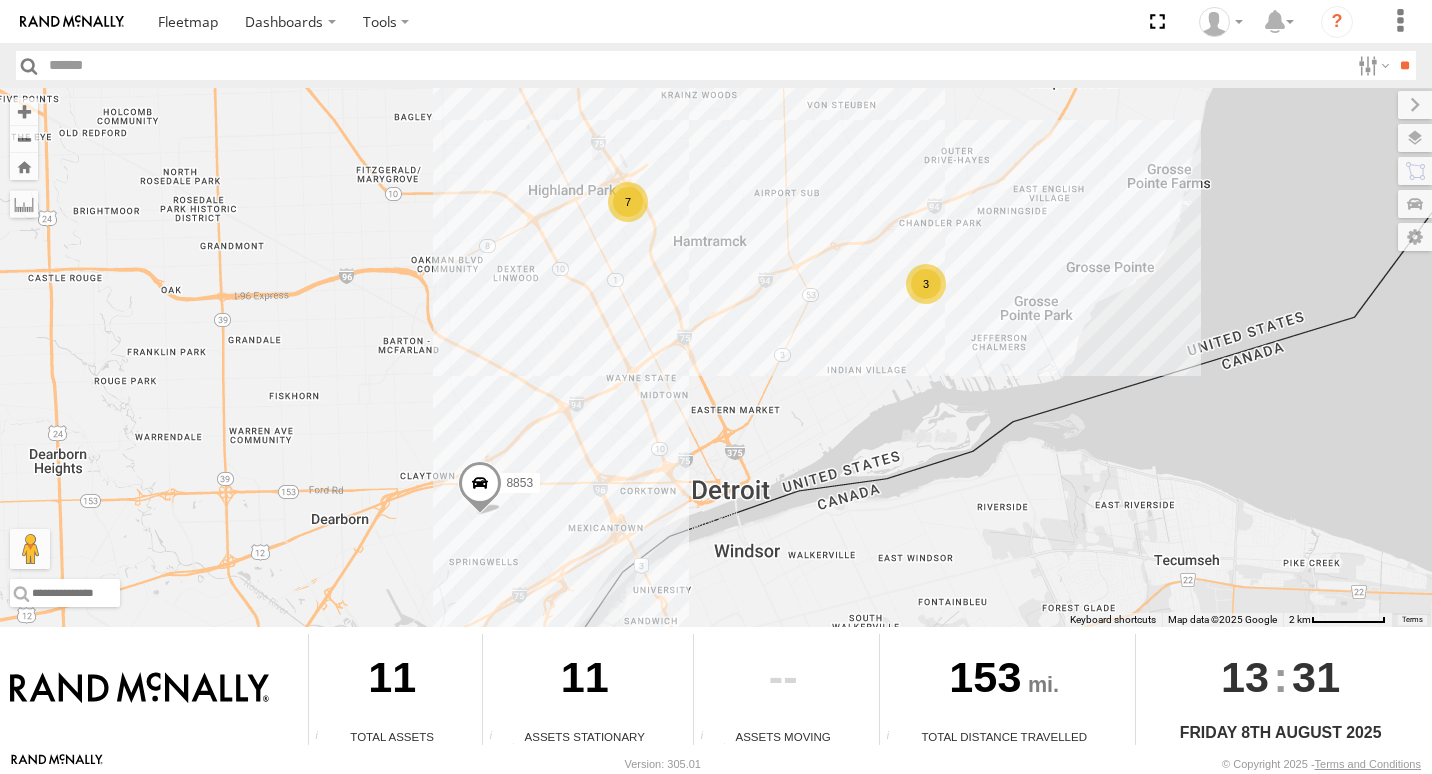 click on "3" at bounding box center [926, 284] 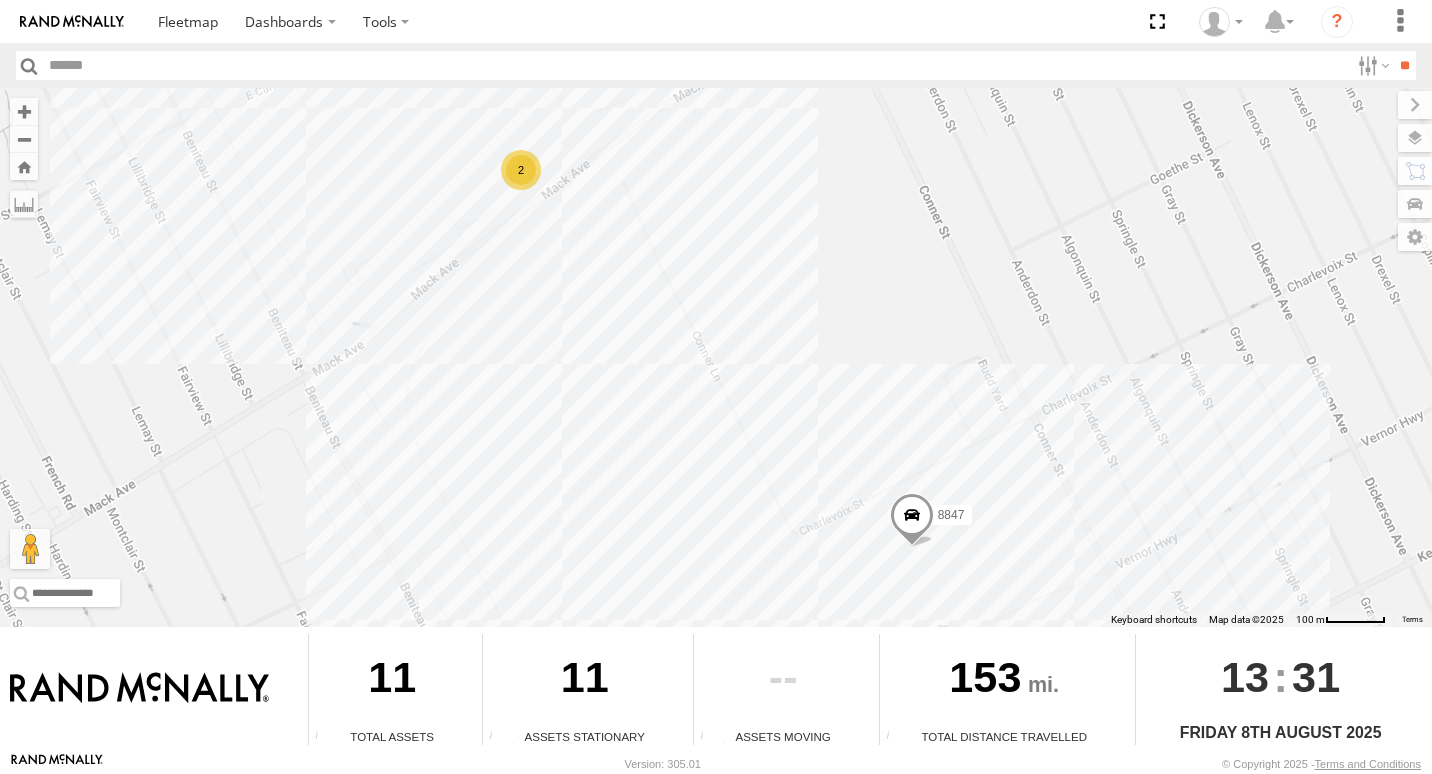 click on "2" at bounding box center [521, 170] 